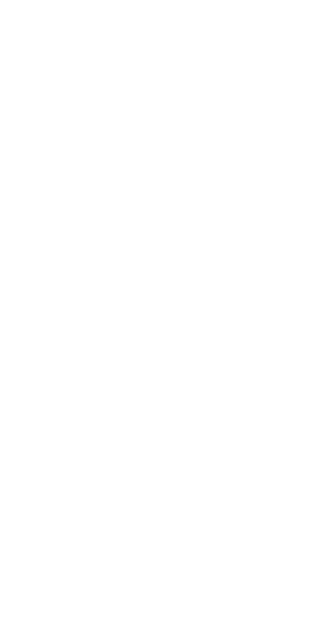 scroll, scrollTop: 0, scrollLeft: 0, axis: both 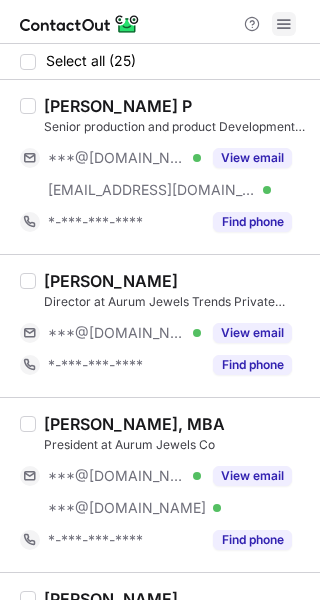 click at bounding box center [284, 24] 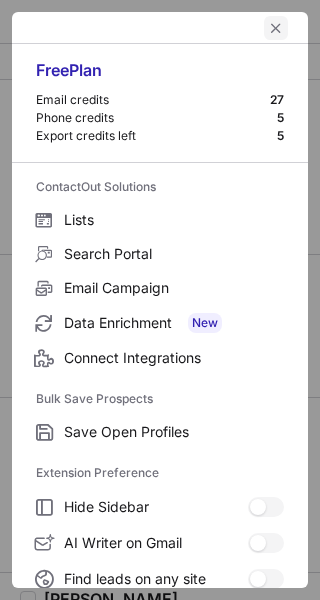 click at bounding box center [276, 28] 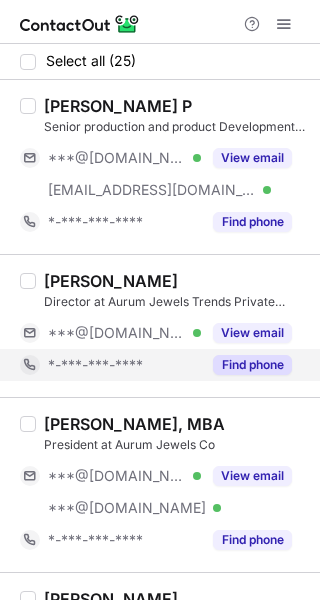 drag, startPoint x: 160, startPoint y: 337, endPoint x: 157, endPoint y: 353, distance: 16.27882 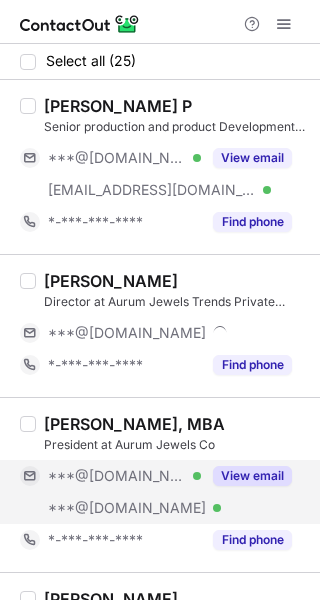 click on "***@gmail.com Verified" at bounding box center (110, 476) 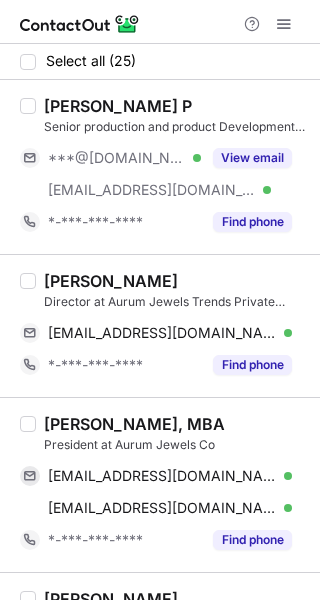click on "Sheik Sultan Alam" at bounding box center [111, 281] 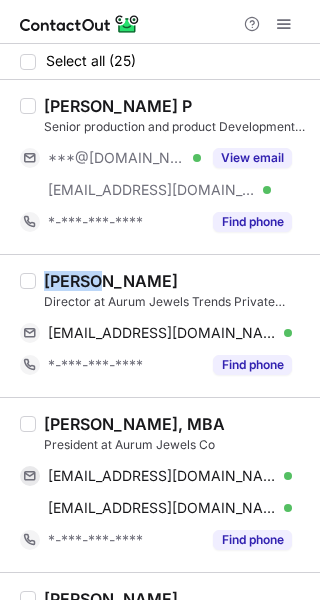 copy on "Sheik" 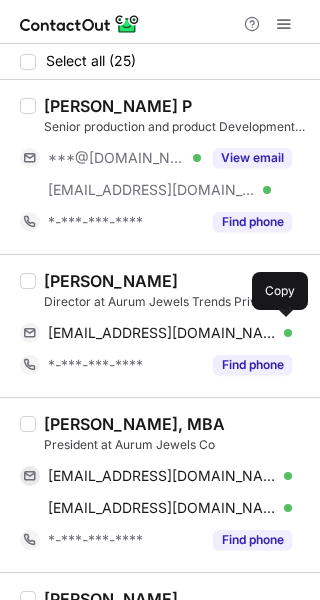 drag, startPoint x: 233, startPoint y: 331, endPoint x: 312, endPoint y: 305, distance: 83.1685 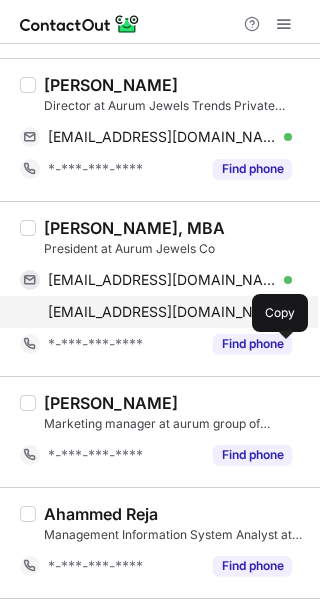 scroll, scrollTop: 200, scrollLeft: 0, axis: vertical 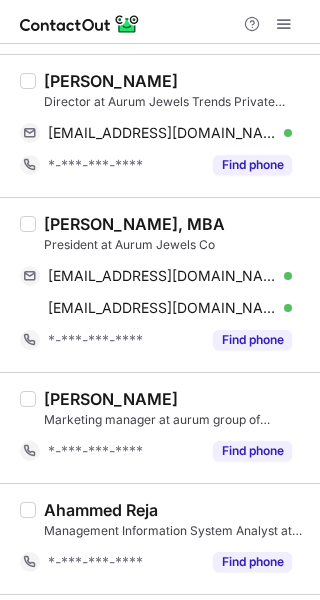 click on "Sheila Shahroodi, MBA" at bounding box center (134, 224) 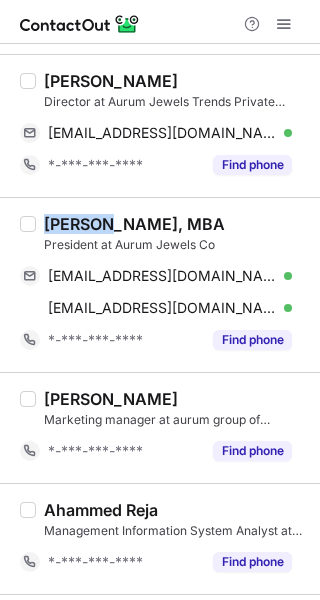 click on "Sheila Shahroodi, MBA" at bounding box center (134, 224) 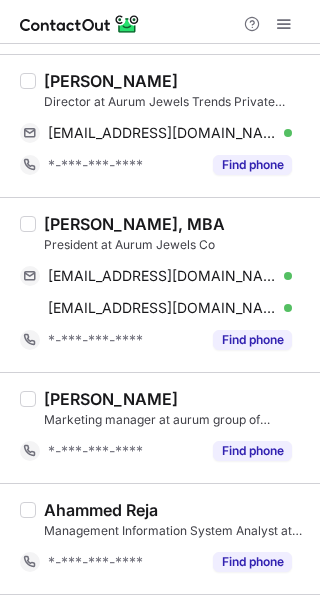 drag, startPoint x: 255, startPoint y: 275, endPoint x: 318, endPoint y: 259, distance: 65 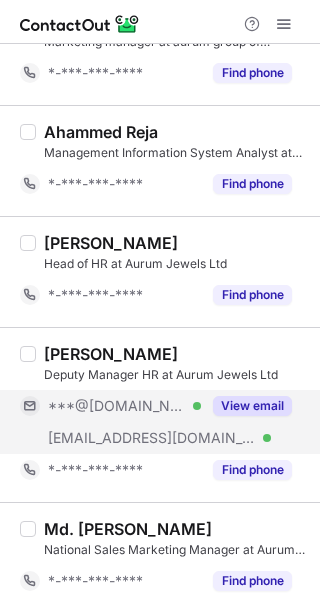 scroll, scrollTop: 600, scrollLeft: 0, axis: vertical 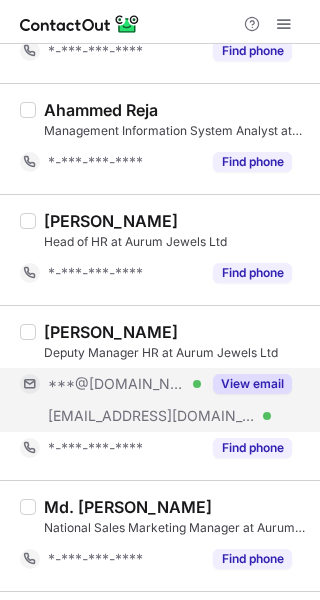 click on "***@gmail.com" at bounding box center (117, 384) 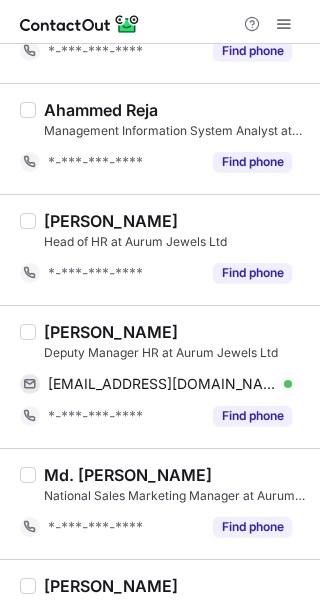 click on "Agnish Das" at bounding box center (111, 332) 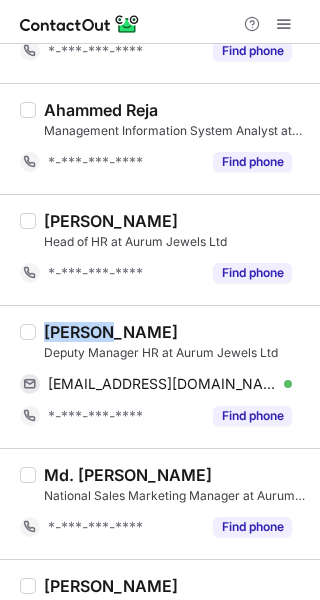 copy on "Agnish" 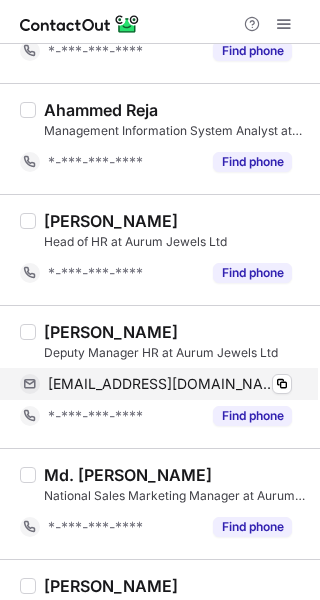 drag, startPoint x: 237, startPoint y: 381, endPoint x: 305, endPoint y: 367, distance: 69.426216 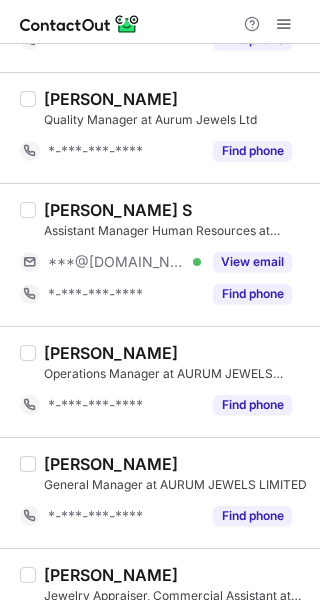 scroll, scrollTop: 1100, scrollLeft: 0, axis: vertical 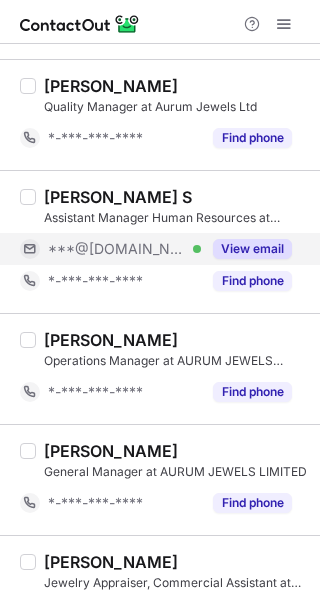 click on "***@gmail.com" at bounding box center (117, 249) 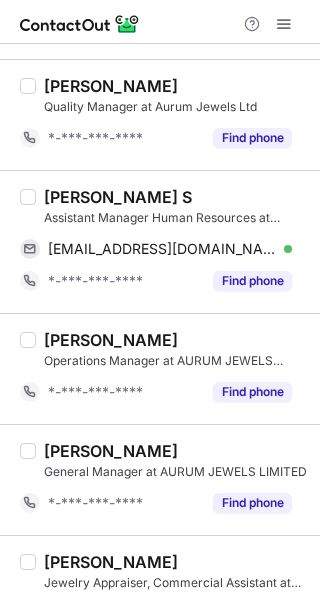 click on "Dhanapriya S" at bounding box center (118, 197) 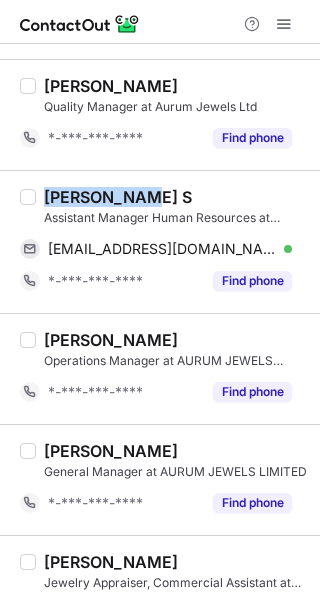 click on "Dhanapriya S" at bounding box center [118, 197] 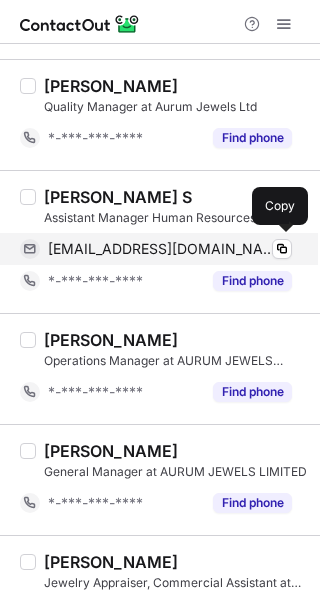 click on "senseidhanapriya@gmail.com" at bounding box center (162, 249) 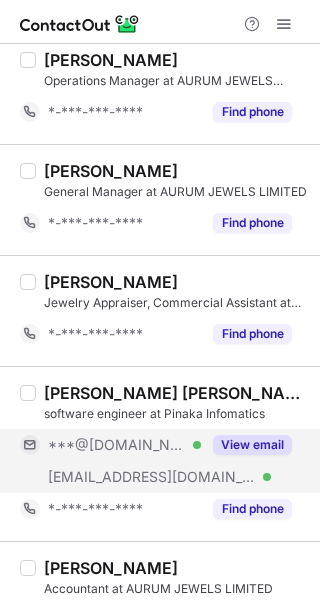 scroll, scrollTop: 1500, scrollLeft: 0, axis: vertical 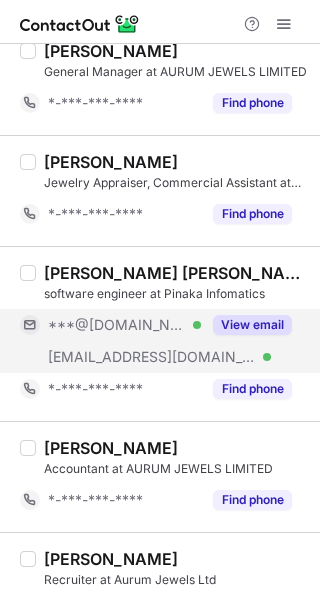 click on "***@gmail.com" at bounding box center (117, 325) 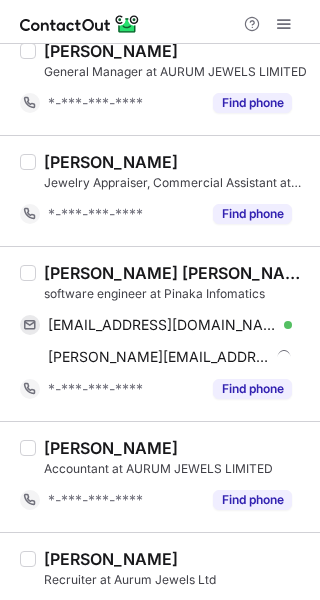 click on "Ruchita Ashok" at bounding box center (176, 273) 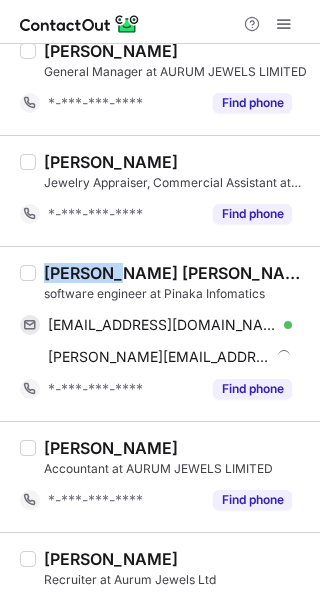 click on "Ruchita Ashok" at bounding box center (176, 273) 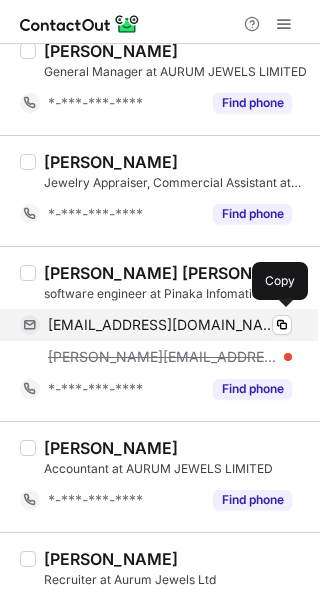 click on "ruchitaashok@gmail.com Verified" at bounding box center (170, 325) 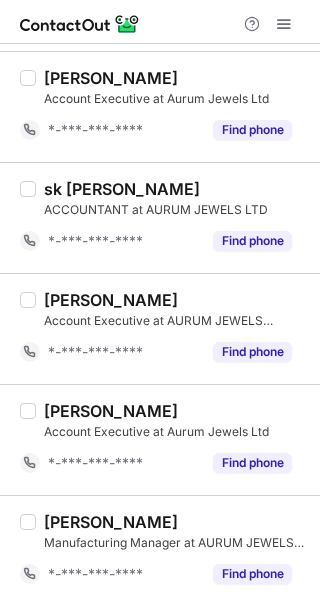 scroll, scrollTop: 2537, scrollLeft: 0, axis: vertical 